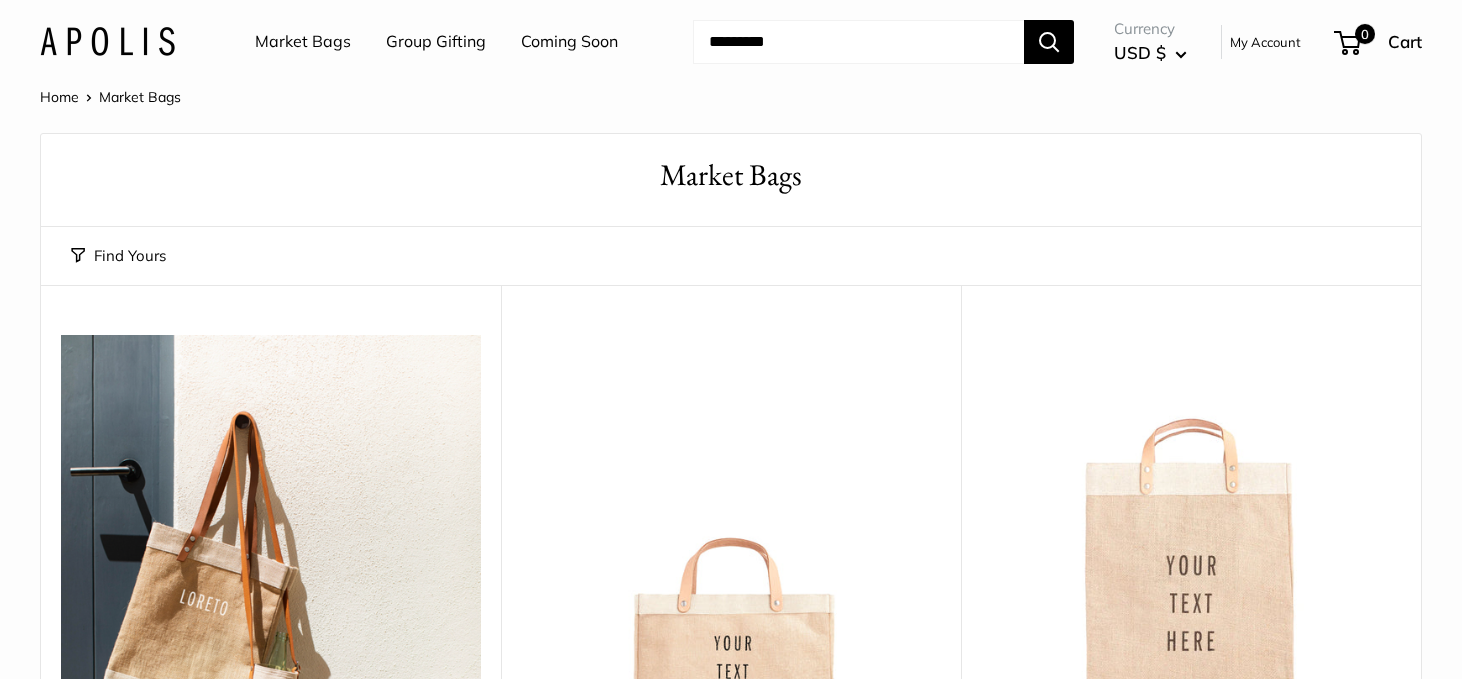 scroll, scrollTop: 0, scrollLeft: 0, axis: both 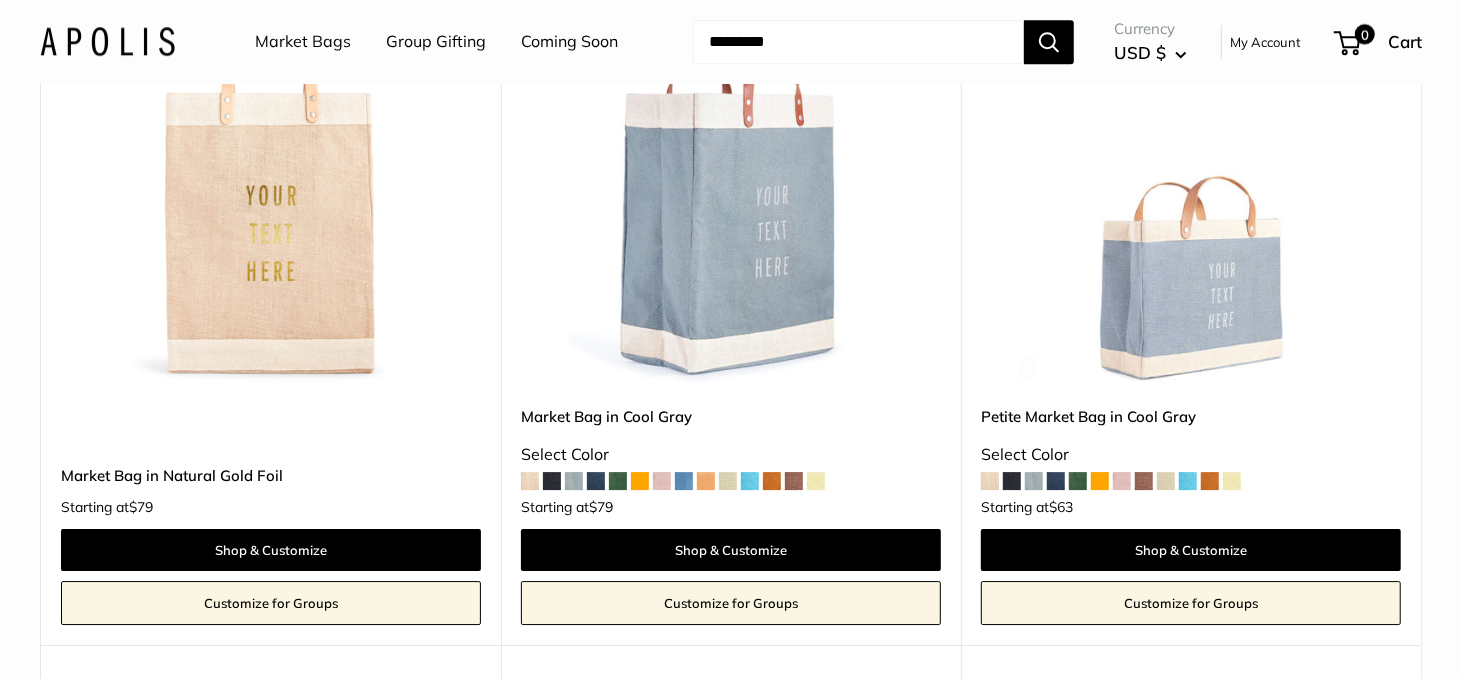click at bounding box center (0, 0) 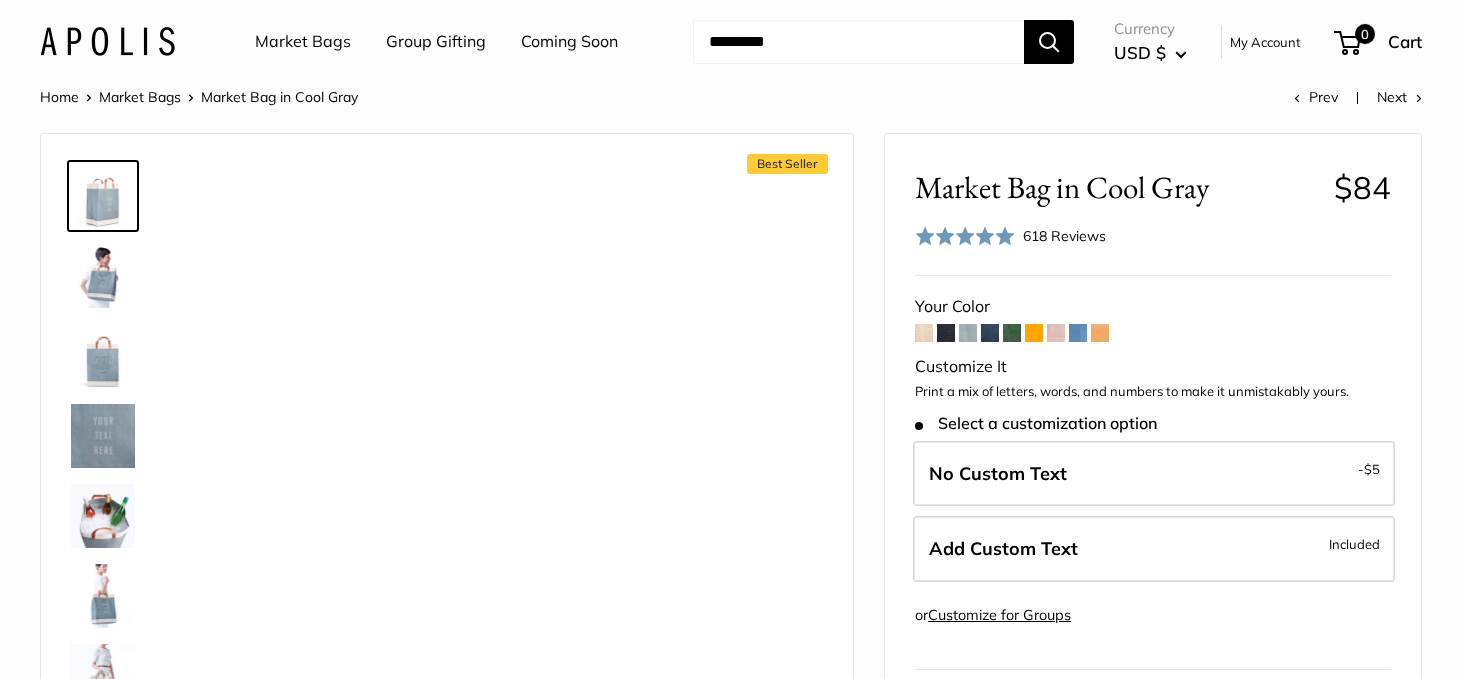 scroll, scrollTop: 0, scrollLeft: 0, axis: both 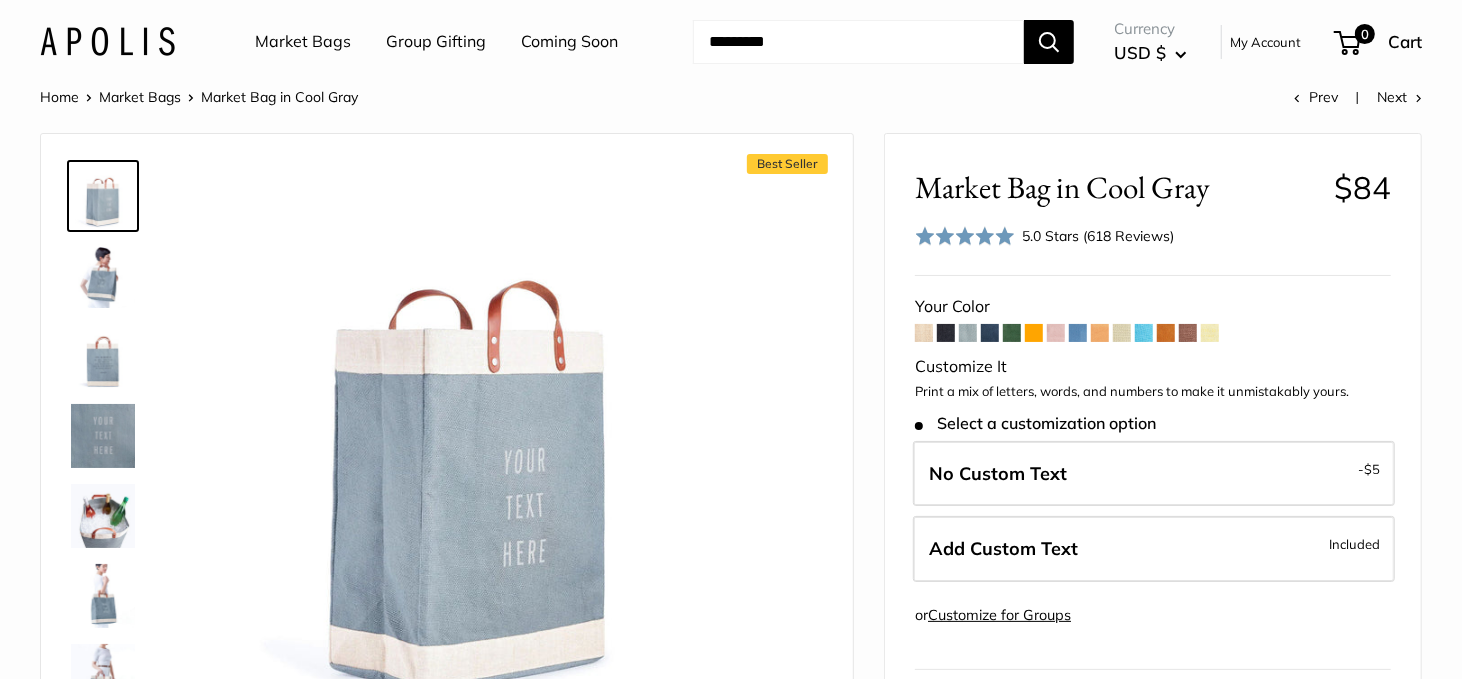 click at bounding box center (103, 276) 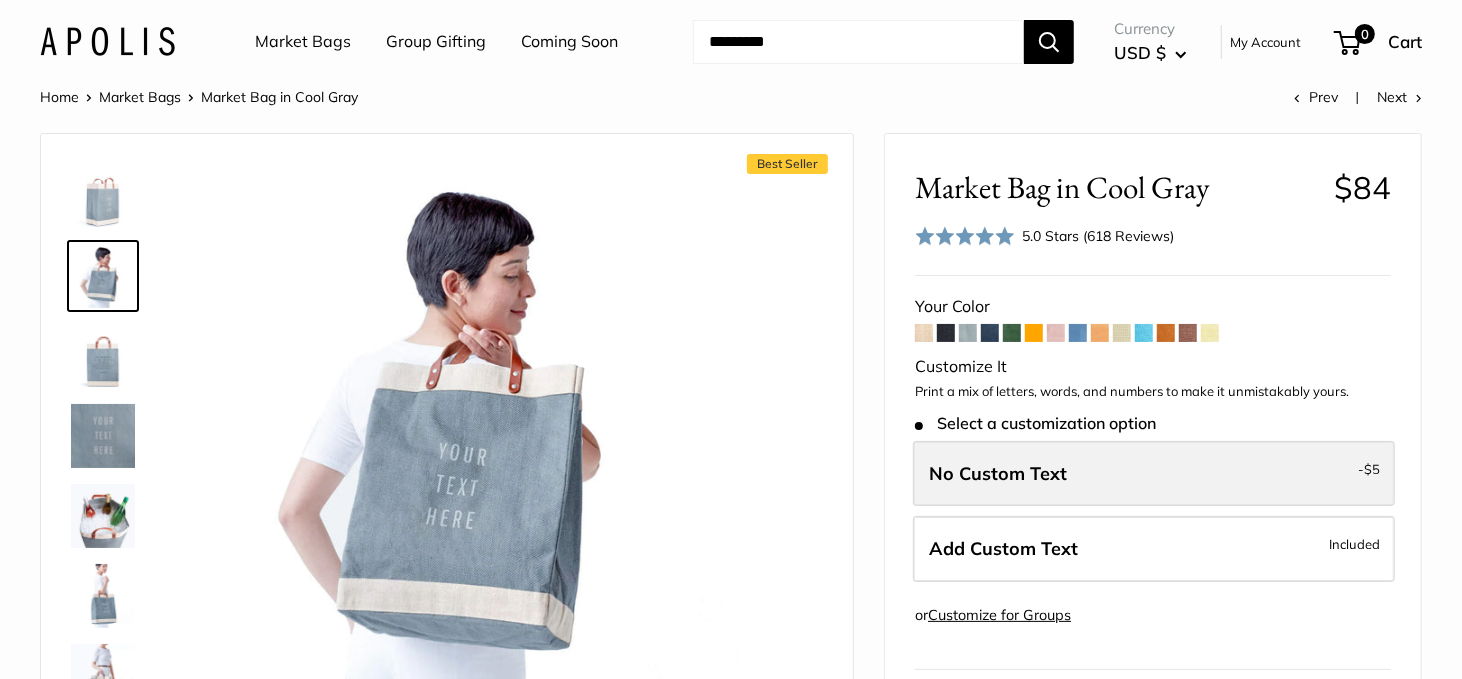 click on "No Custom Text" at bounding box center (998, 473) 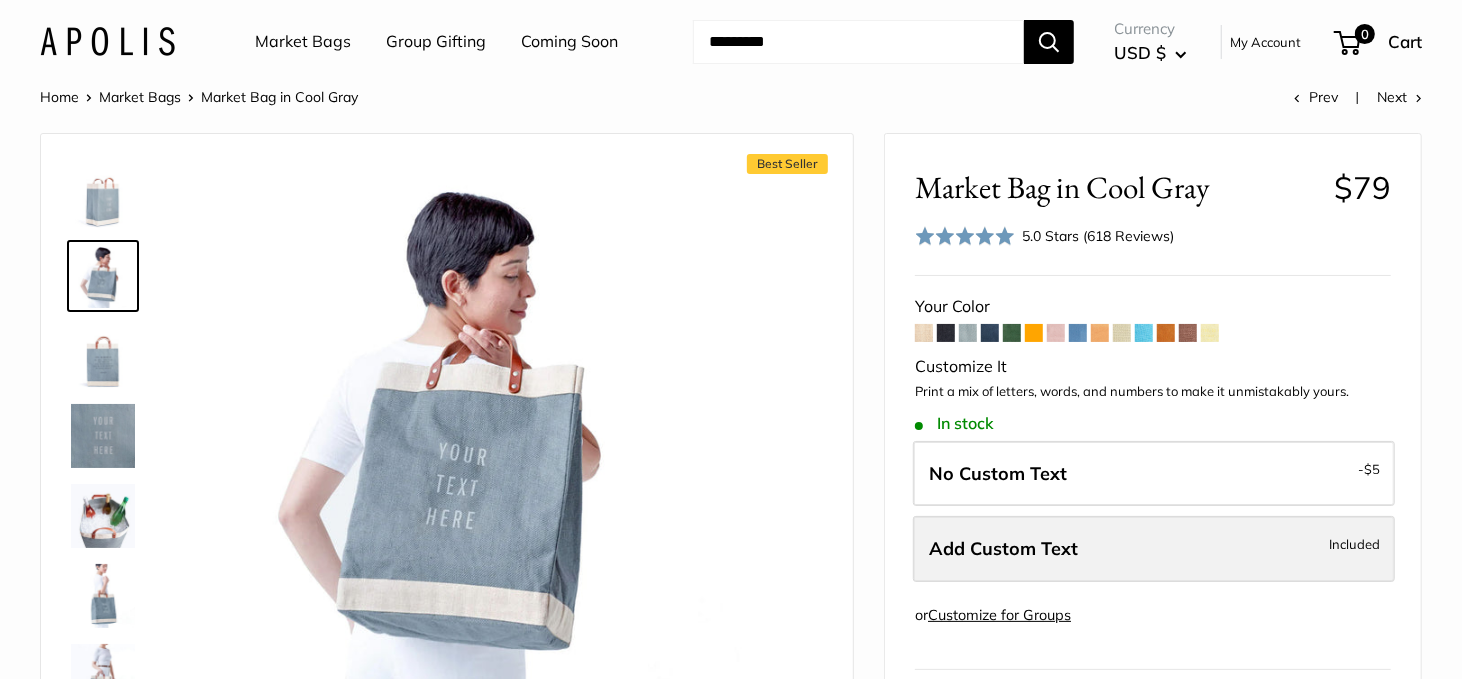 click on "Add Custom Text
Included" at bounding box center [1154, 549] 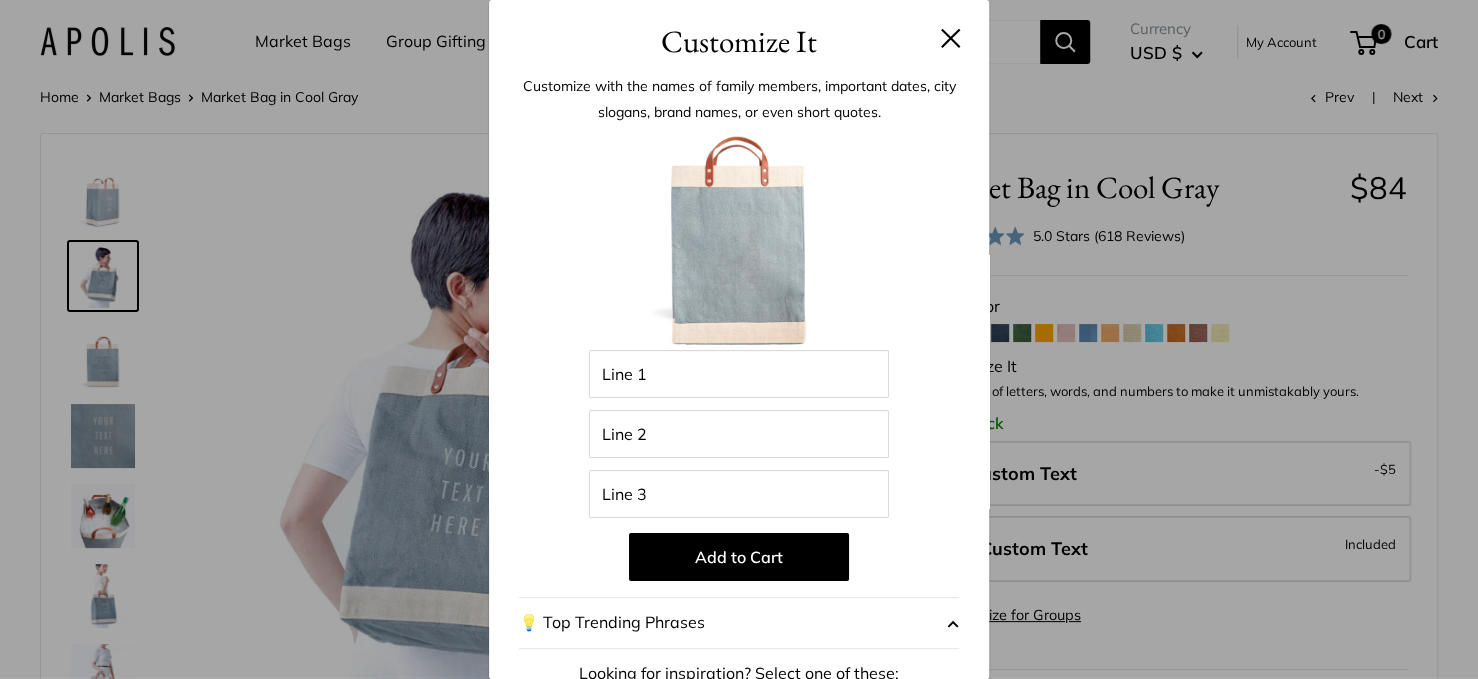 click at bounding box center (951, 38) 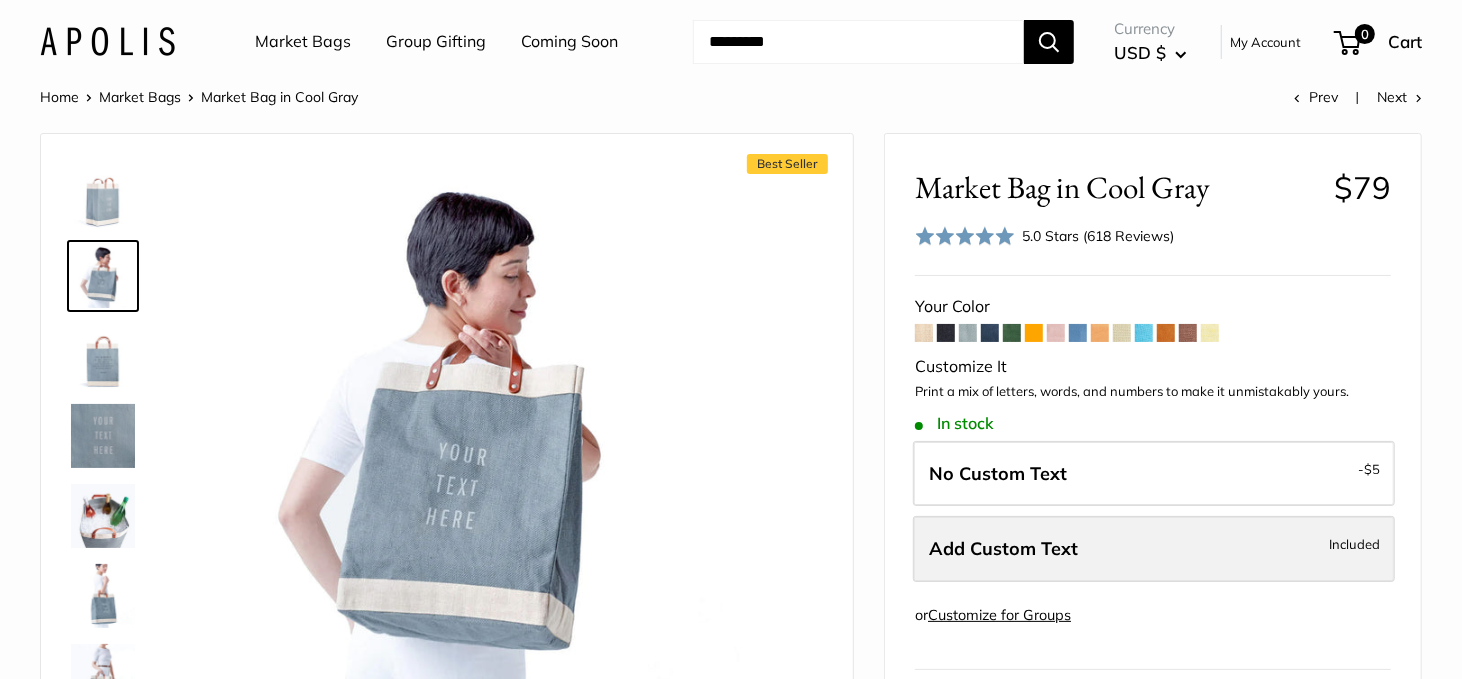 click on "Add Custom Text
Included" at bounding box center (1154, 549) 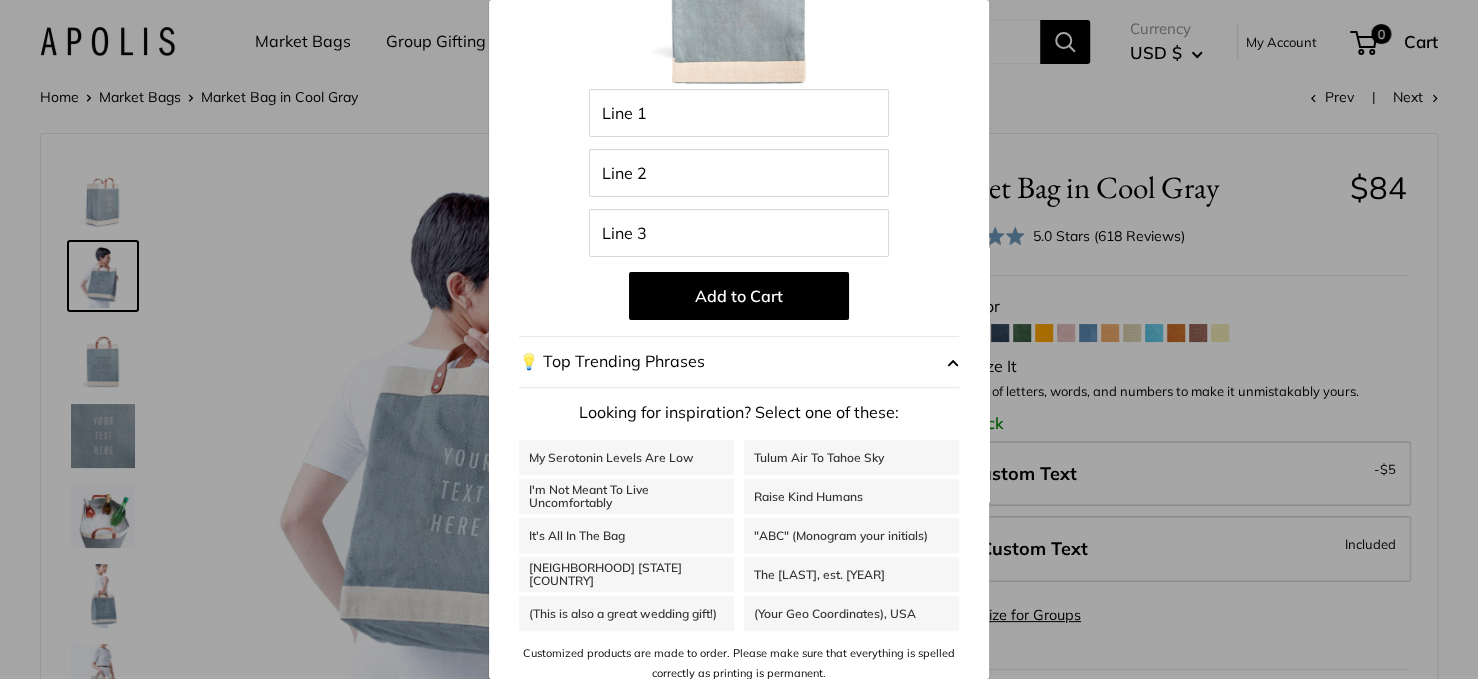 scroll, scrollTop: 273, scrollLeft: 0, axis: vertical 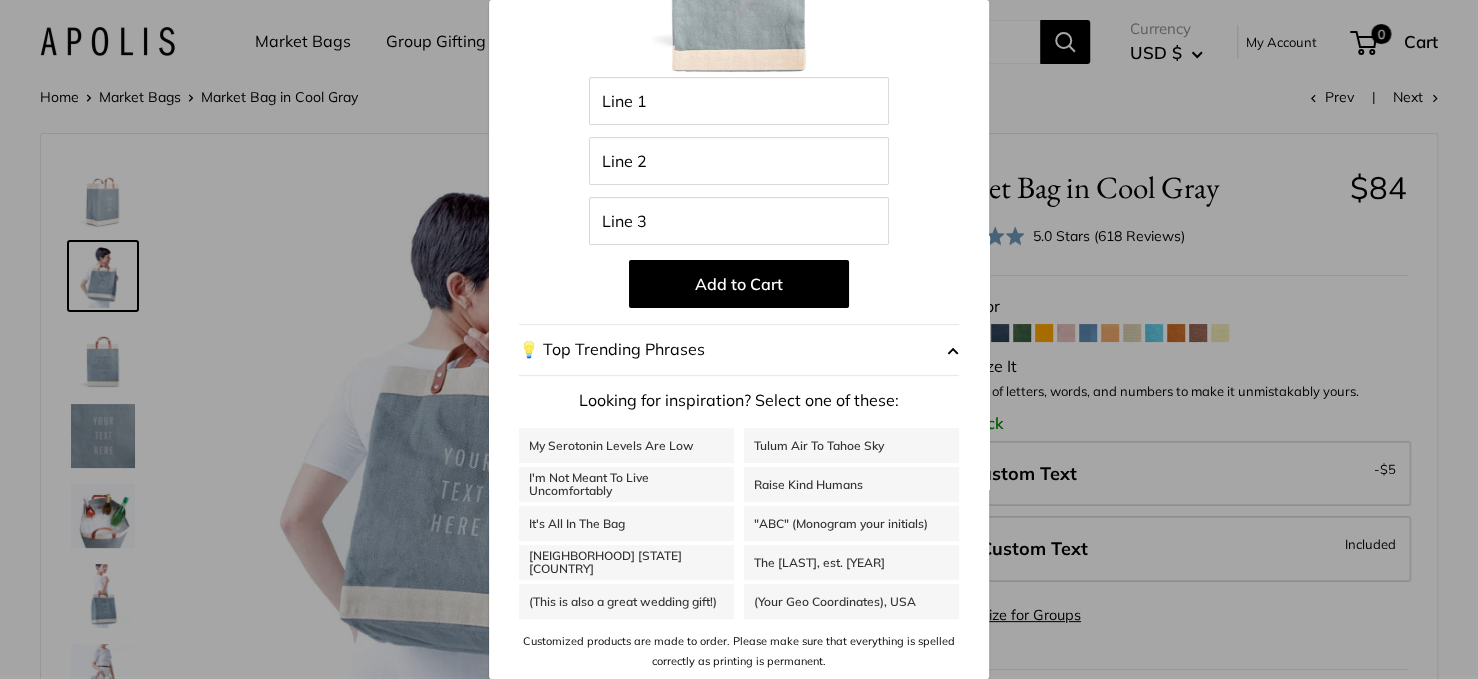 click on "Tulum Air To Tahoe Sky" at bounding box center (851, 445) 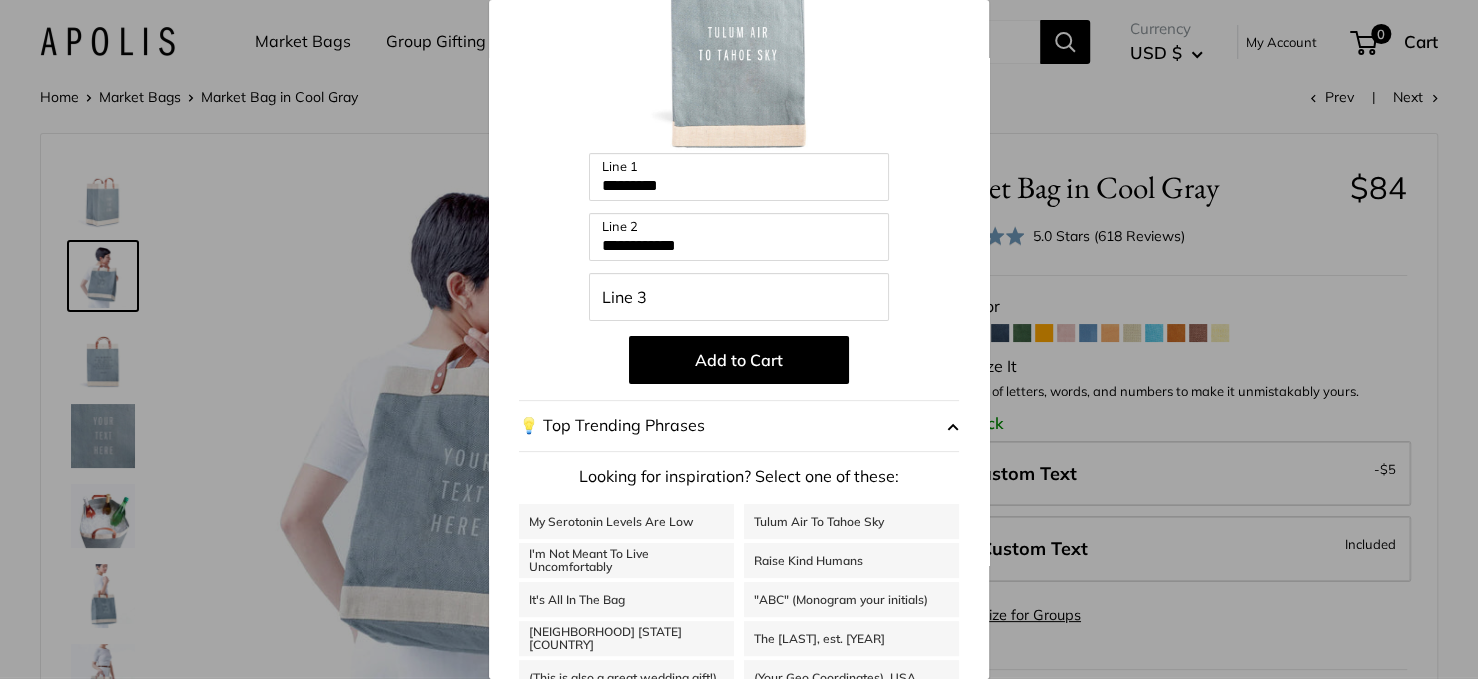 scroll, scrollTop: 273, scrollLeft: 0, axis: vertical 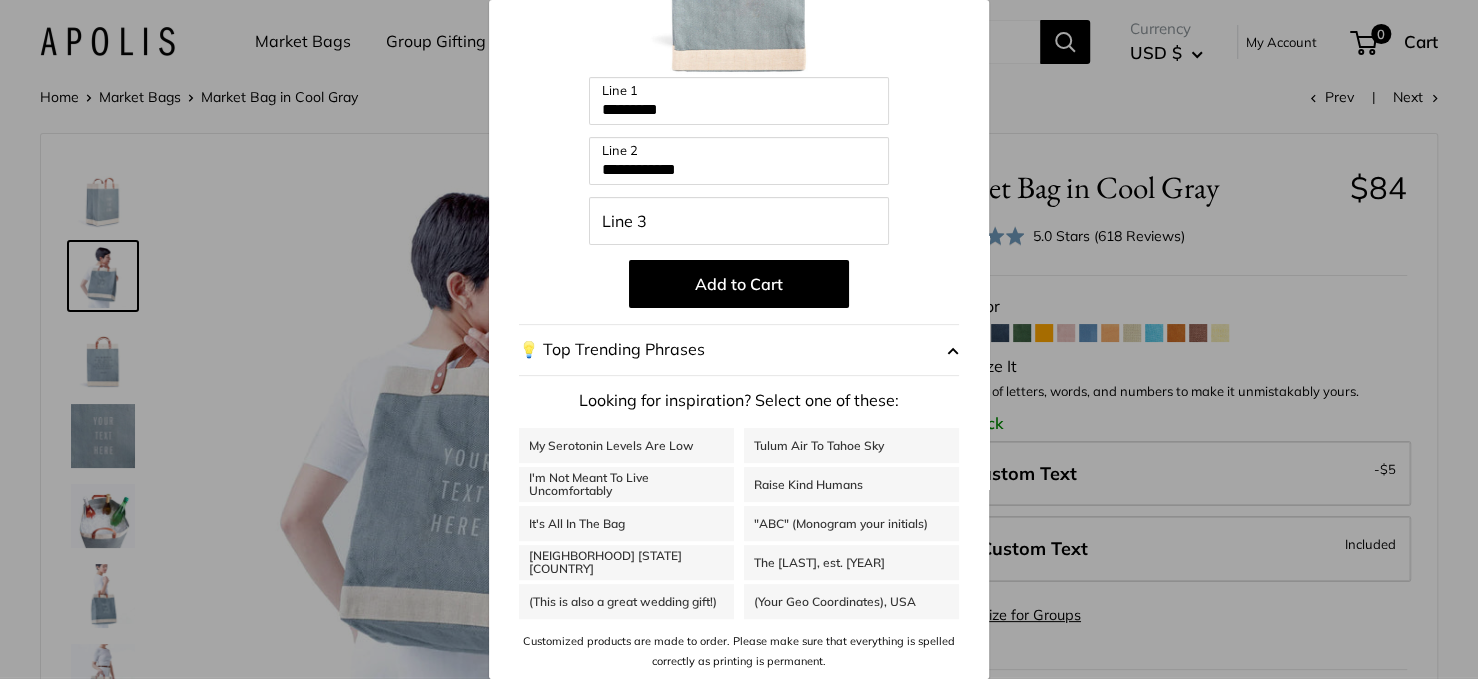 click on "(Your Geo Coordinates), USA" at bounding box center (851, 601) 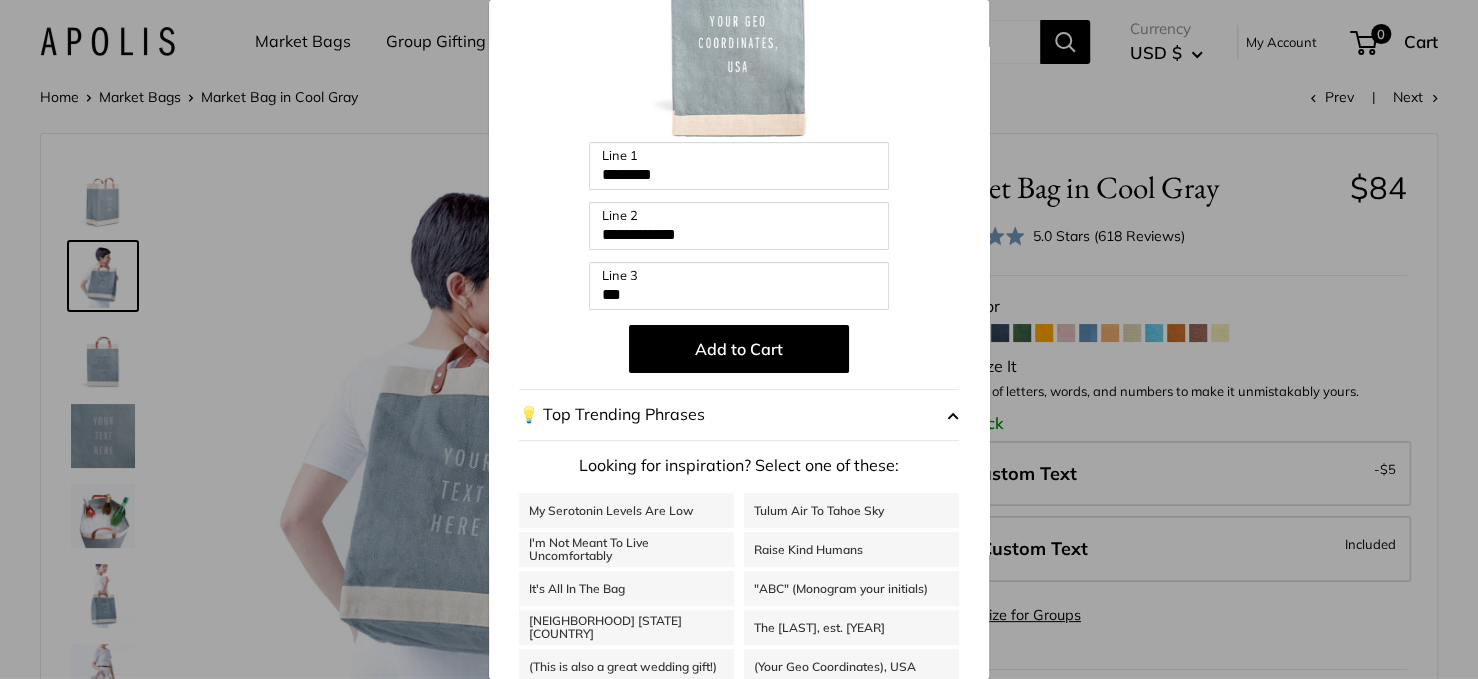 scroll, scrollTop: 273, scrollLeft: 0, axis: vertical 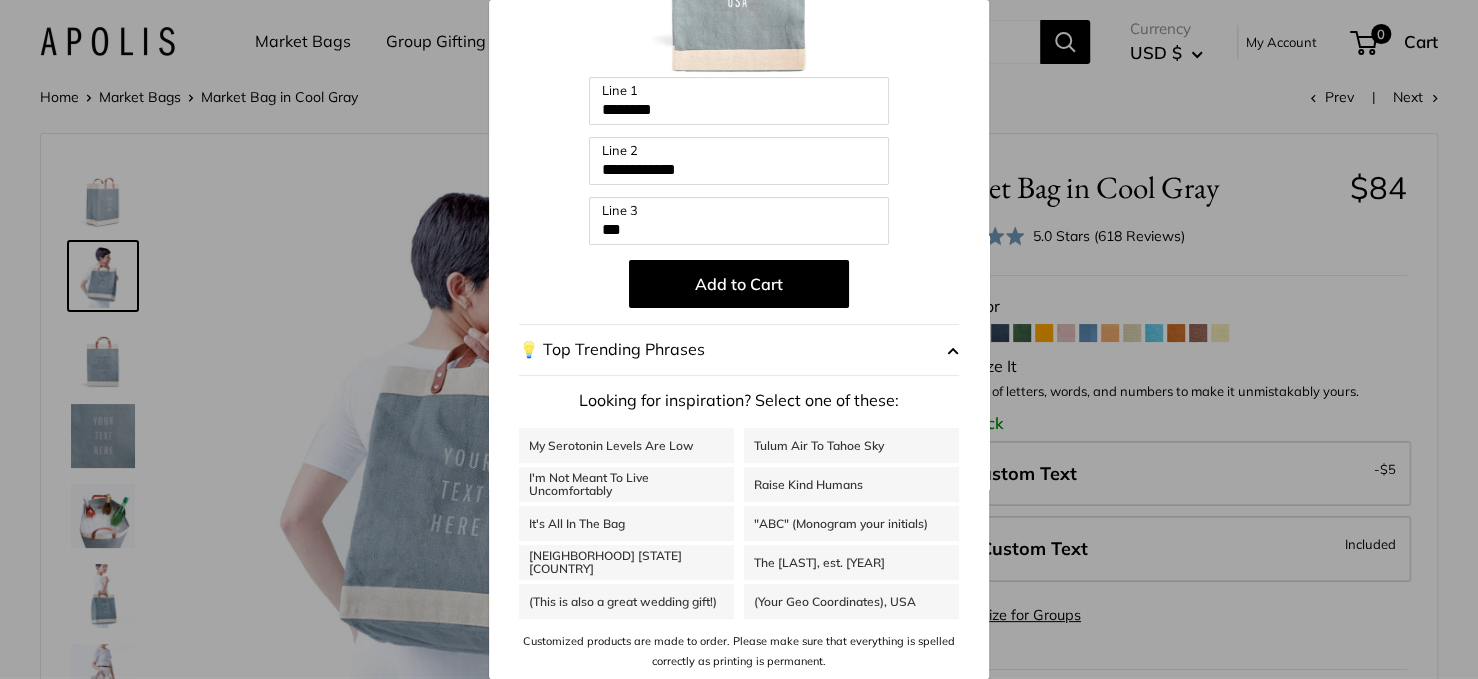 click on "(This is also a great wedding gift!)" at bounding box center (626, 601) 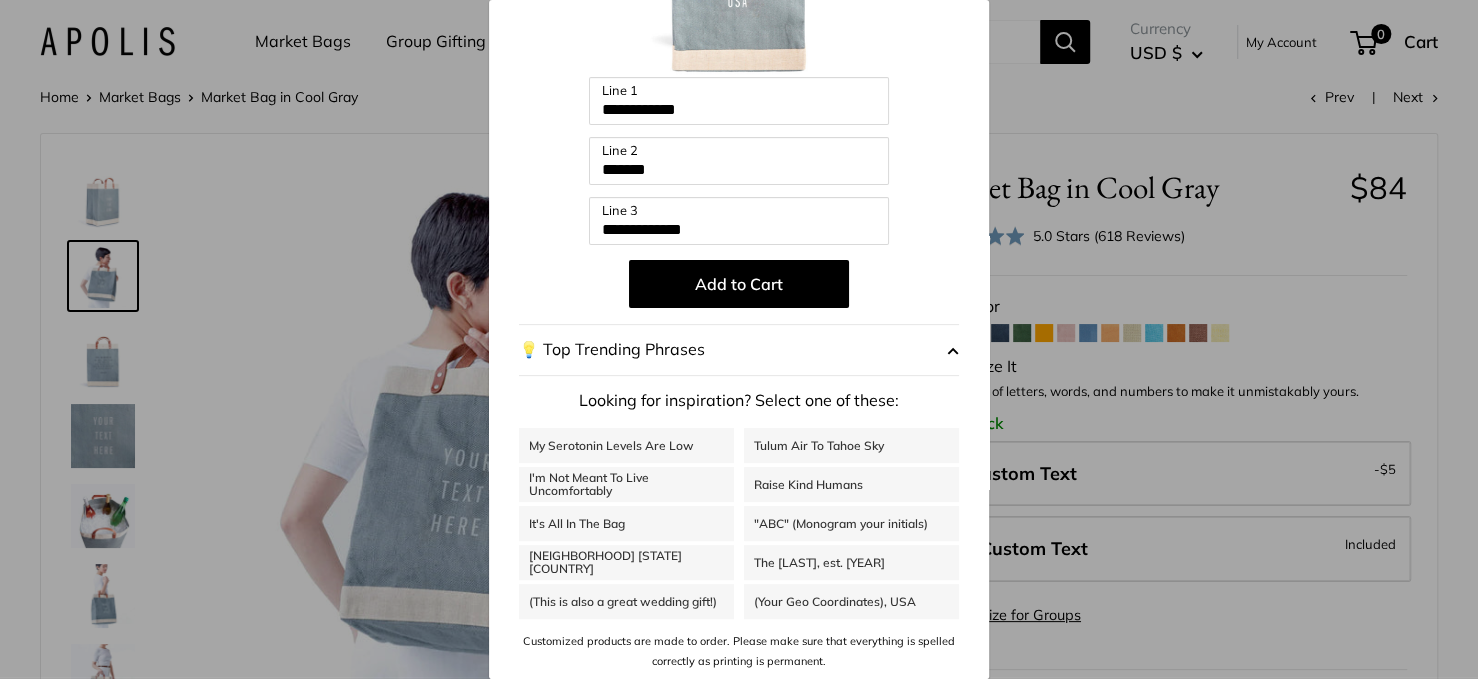 scroll, scrollTop: 130, scrollLeft: 0, axis: vertical 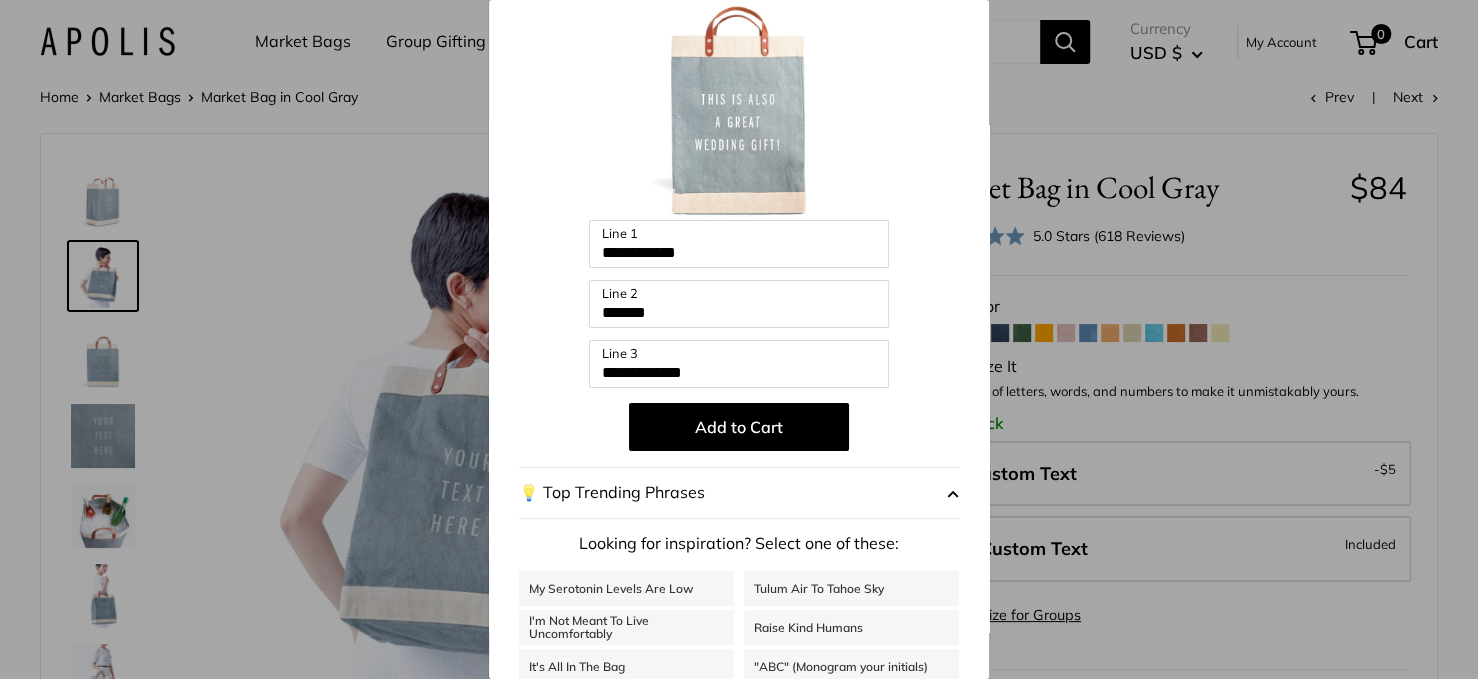 click on "I'm Not Meant To Live Uncomfortably" at bounding box center [626, 627] 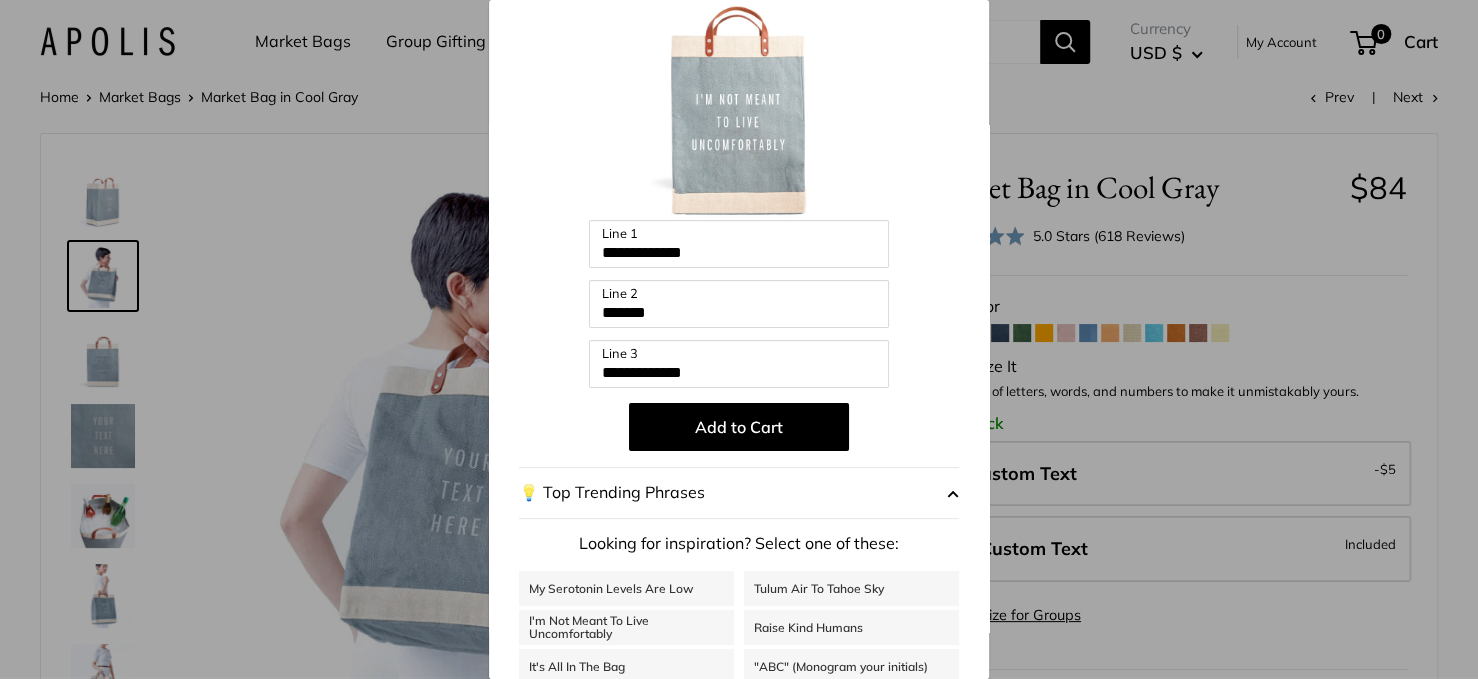 click on "My Serotonin Levels Are Low" at bounding box center (626, 588) 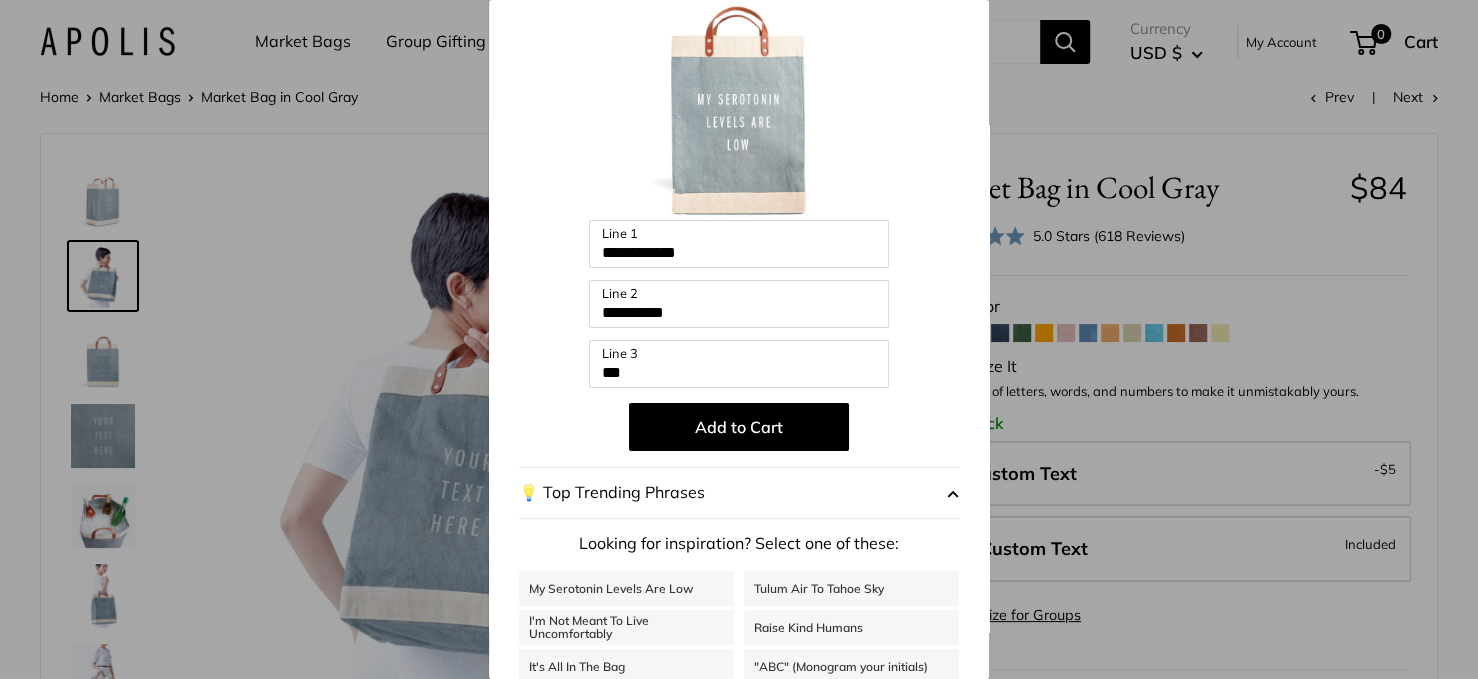 click on "Tulum Air To Tahoe Sky" at bounding box center (851, 588) 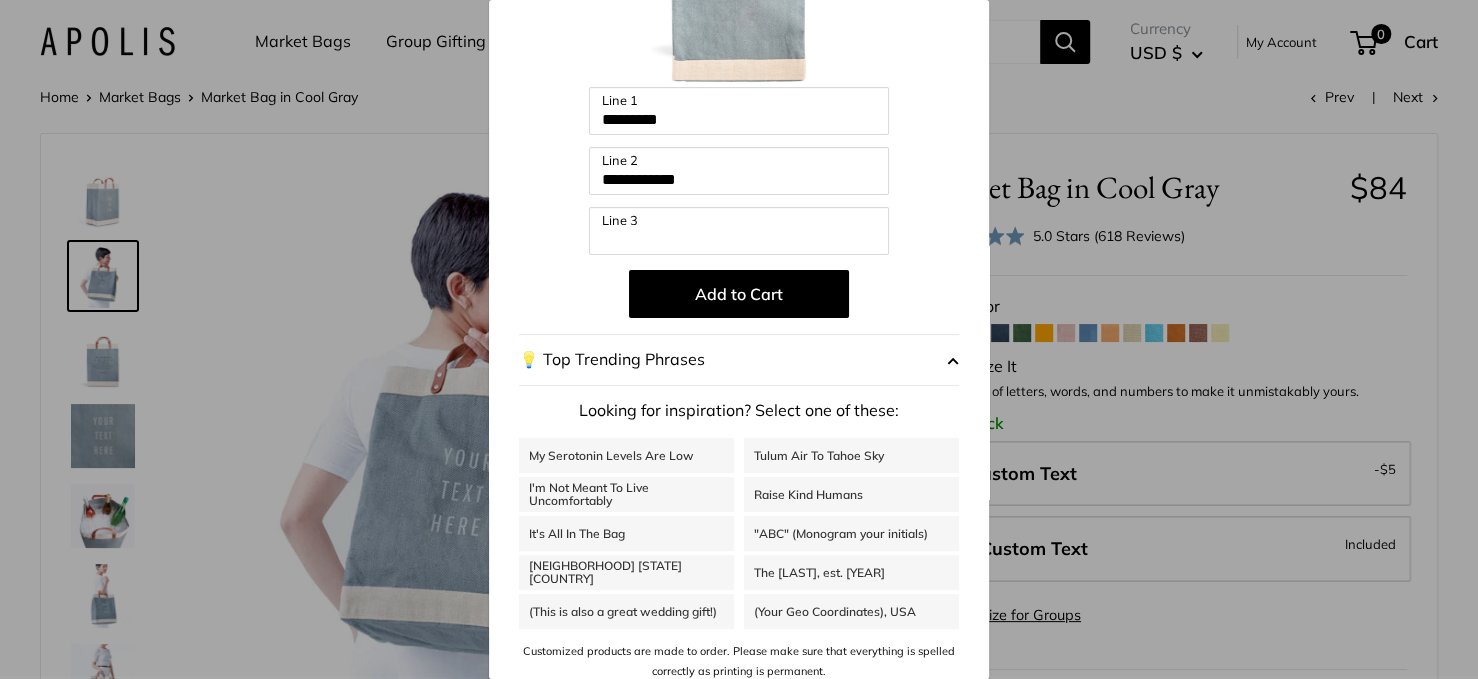 scroll, scrollTop: 273, scrollLeft: 0, axis: vertical 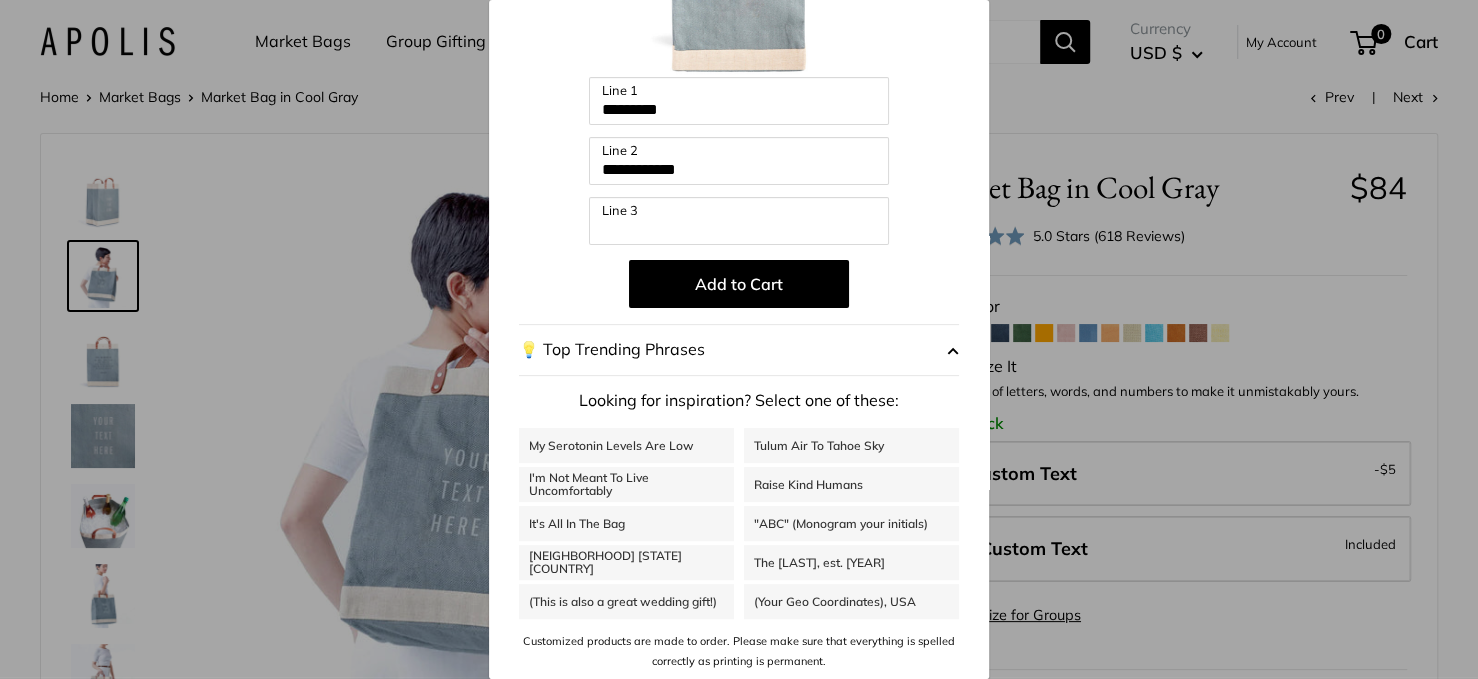 click on "Raise Kind Humans" at bounding box center [851, 484] 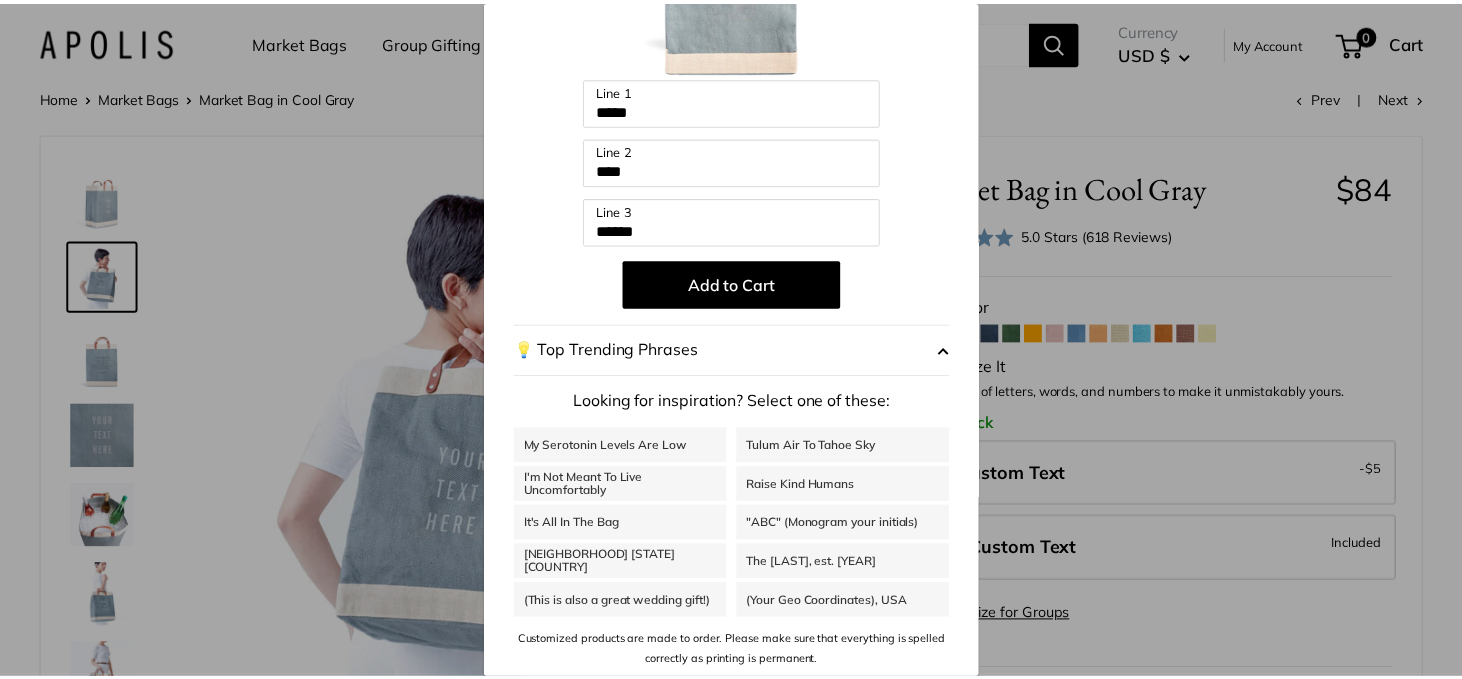 scroll, scrollTop: 130, scrollLeft: 0, axis: vertical 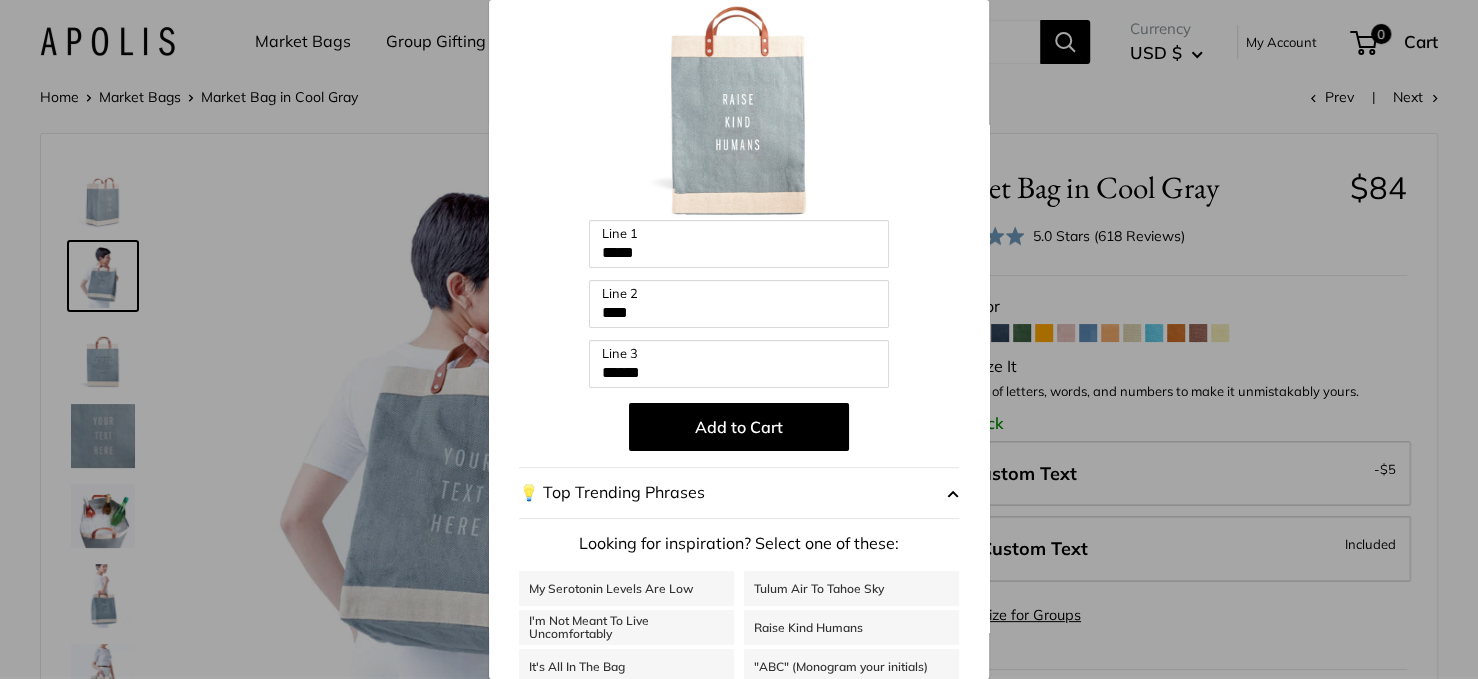 click on "Customize It
Customize with the names of family members, important dates, city slogans, brand names, or even short quotes.
Enter 42 letters
*****
Line 1
****
Line 2
******
Line 3
Add to Cart
💡 Top Trending Phrases
Looking for inspiration? Select one of these: Tulum Air To Tahoe Sky" at bounding box center (739, 339) 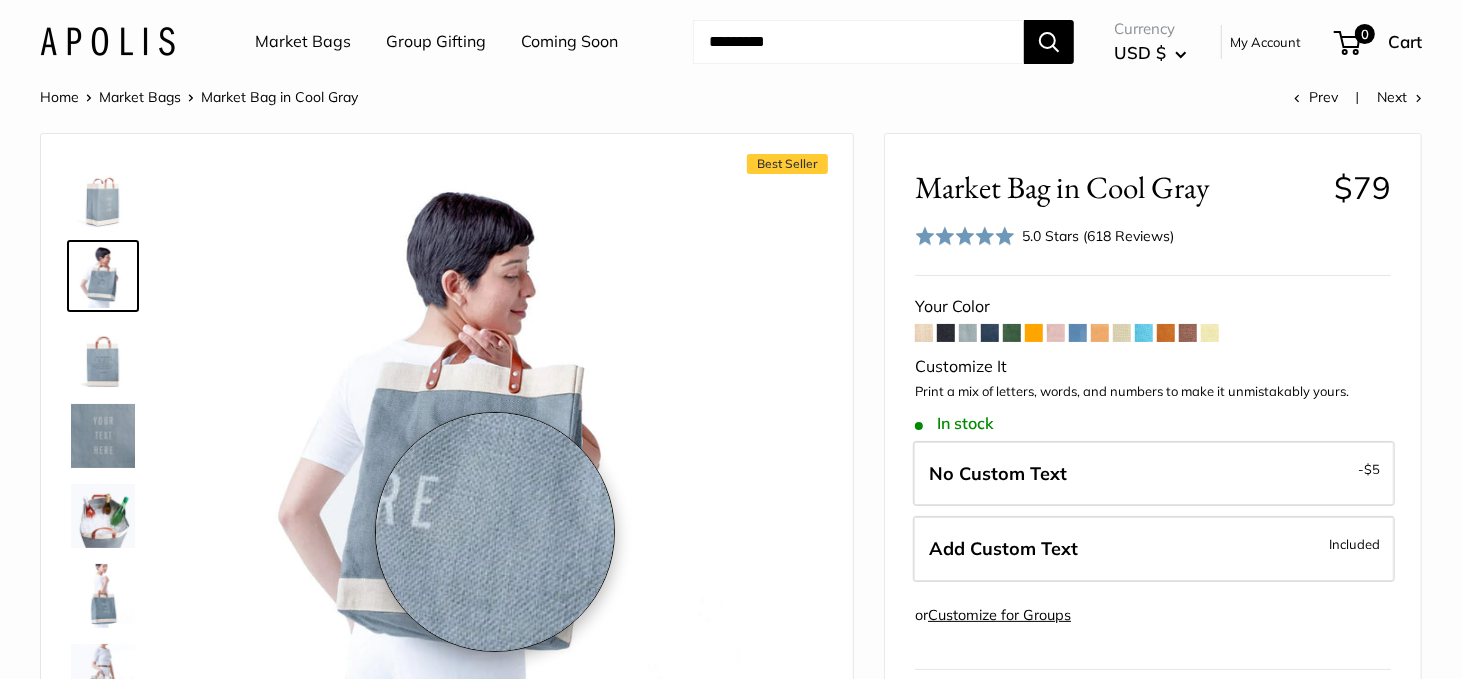 click at bounding box center [471, 434] 